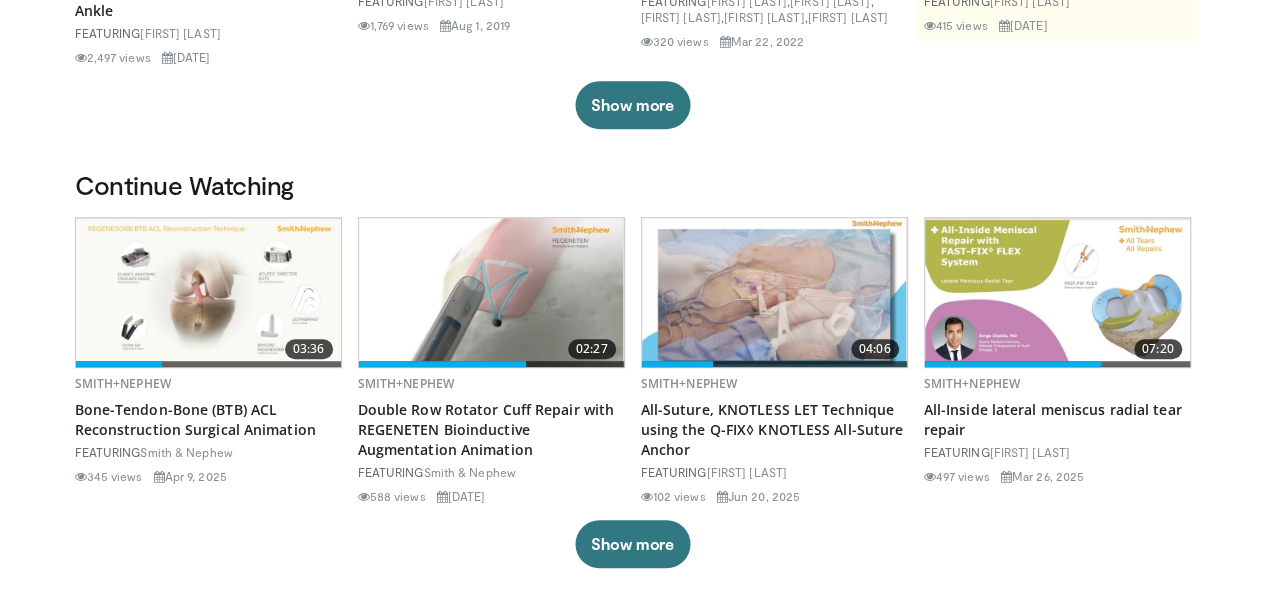 scroll, scrollTop: 437, scrollLeft: 0, axis: vertical 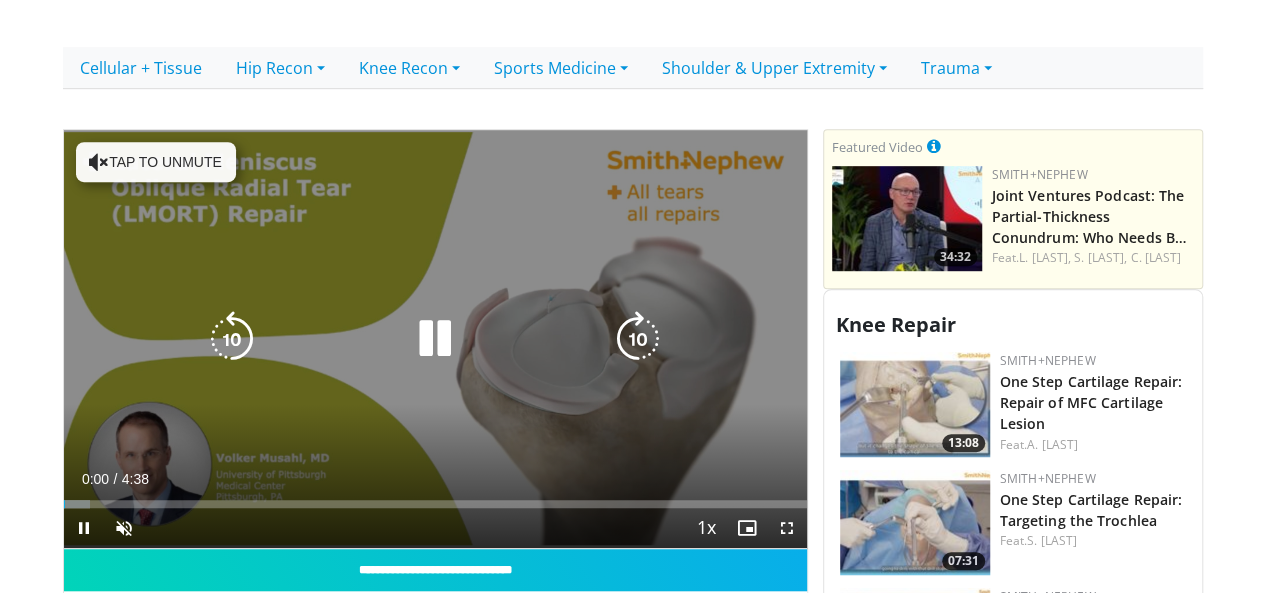 click on "Tap to unmute" at bounding box center [156, 162] 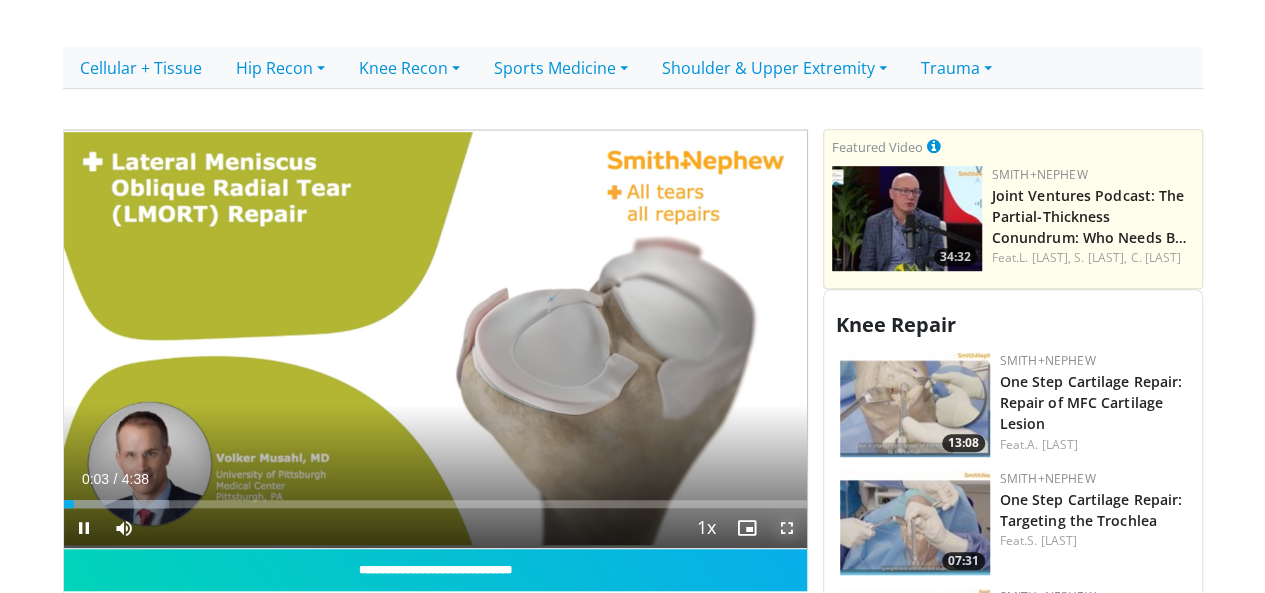 click at bounding box center (787, 528) 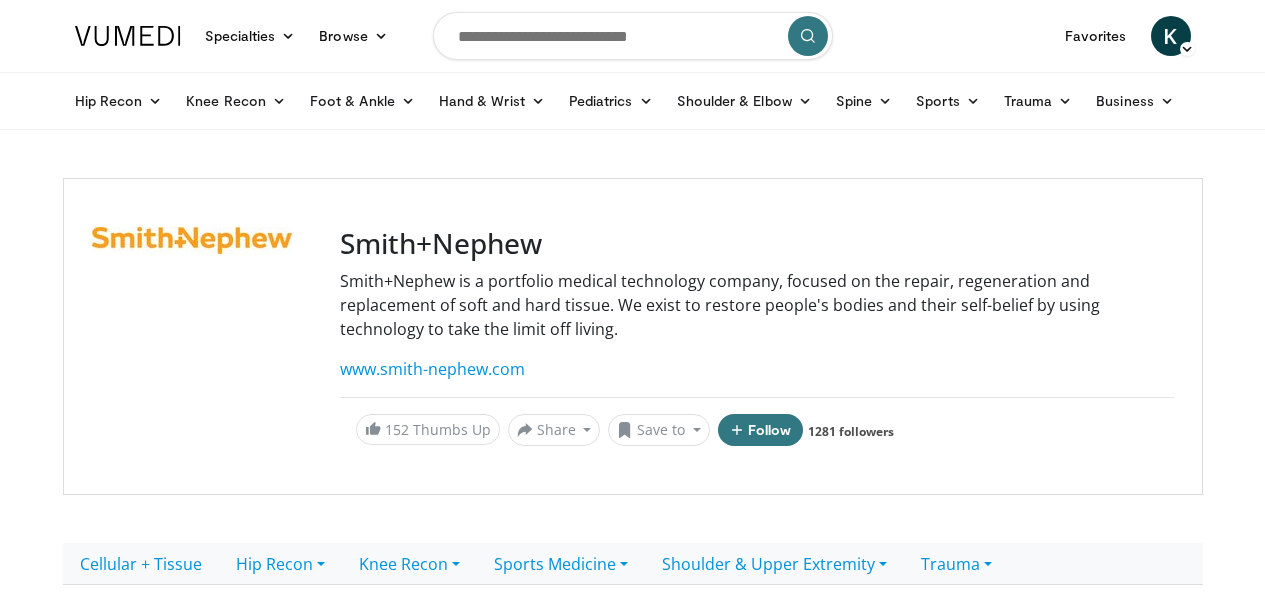 scroll, scrollTop: 570, scrollLeft: 0, axis: vertical 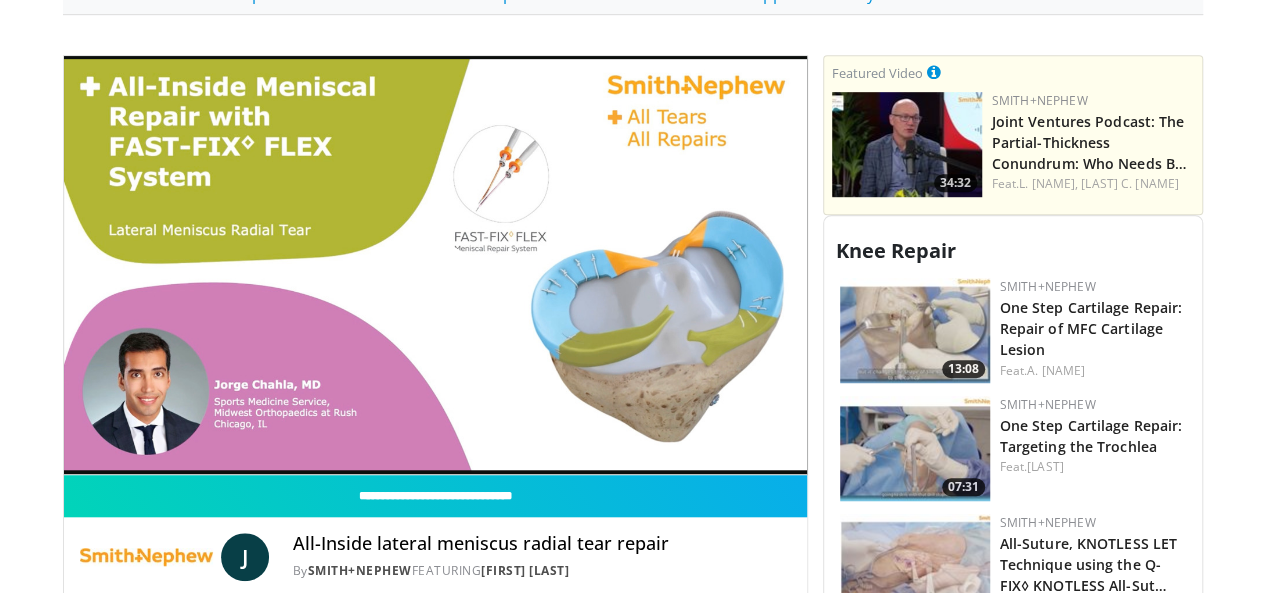 click at bounding box center [435, 265] 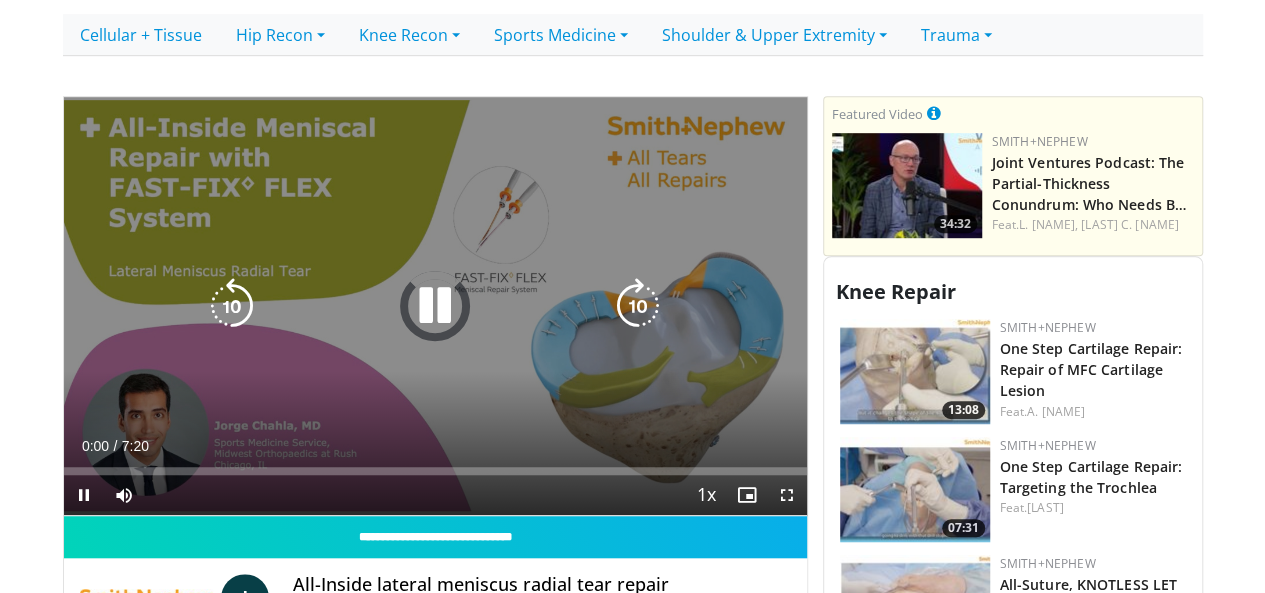 scroll, scrollTop: 545, scrollLeft: 0, axis: vertical 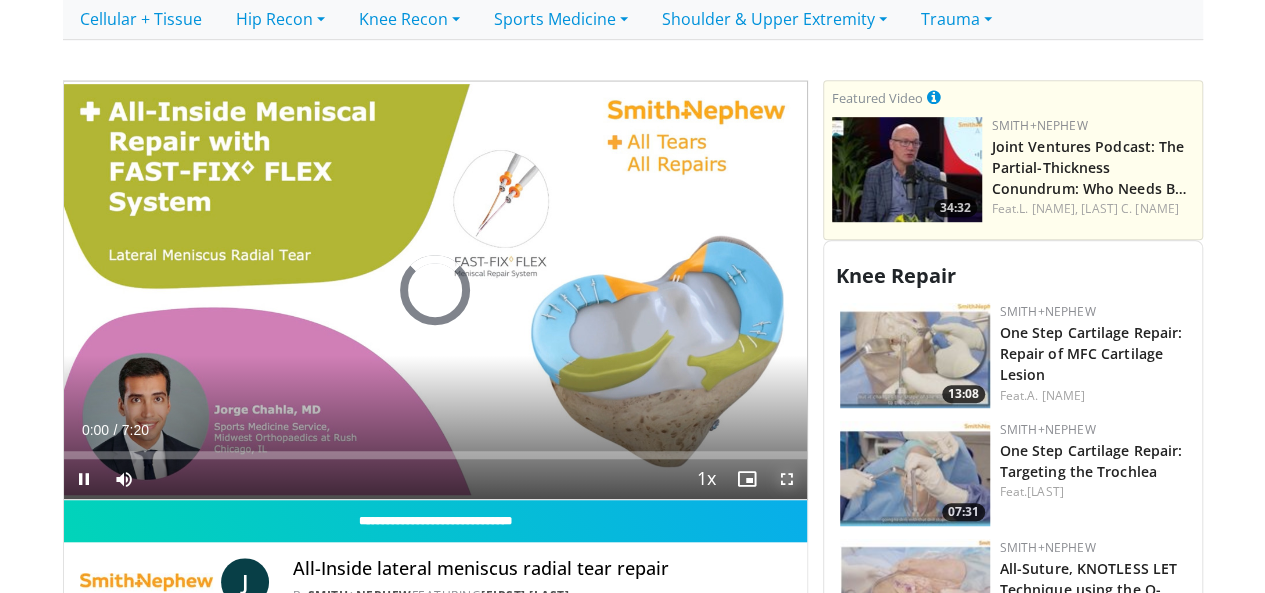 click at bounding box center (787, 479) 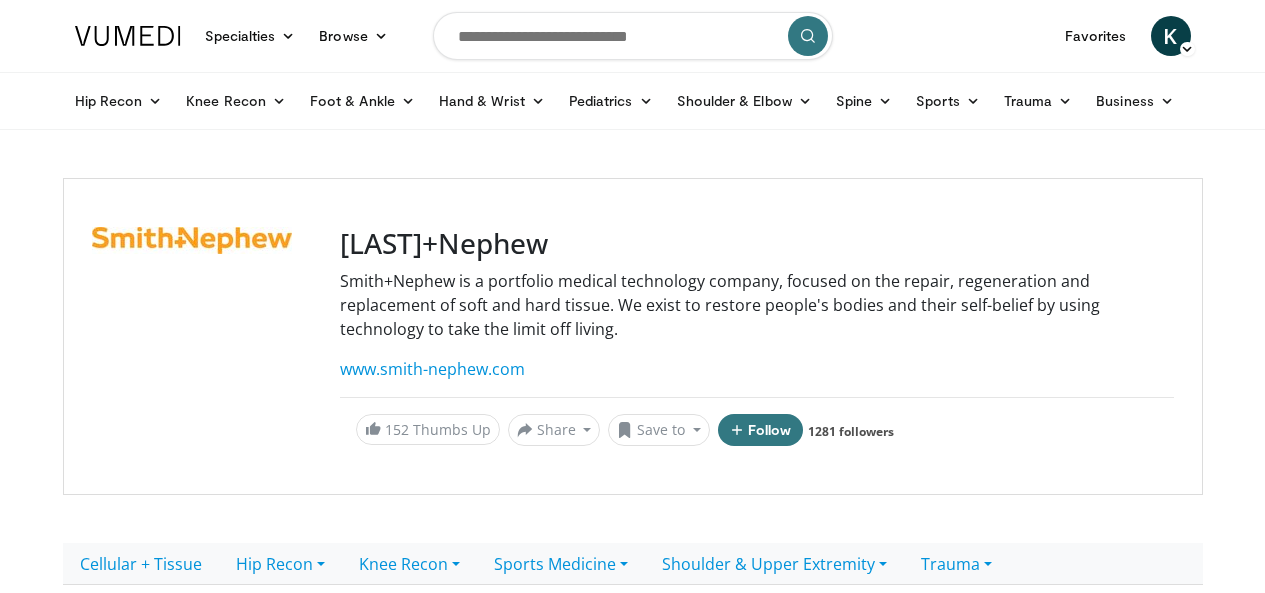 scroll, scrollTop: 573, scrollLeft: 0, axis: vertical 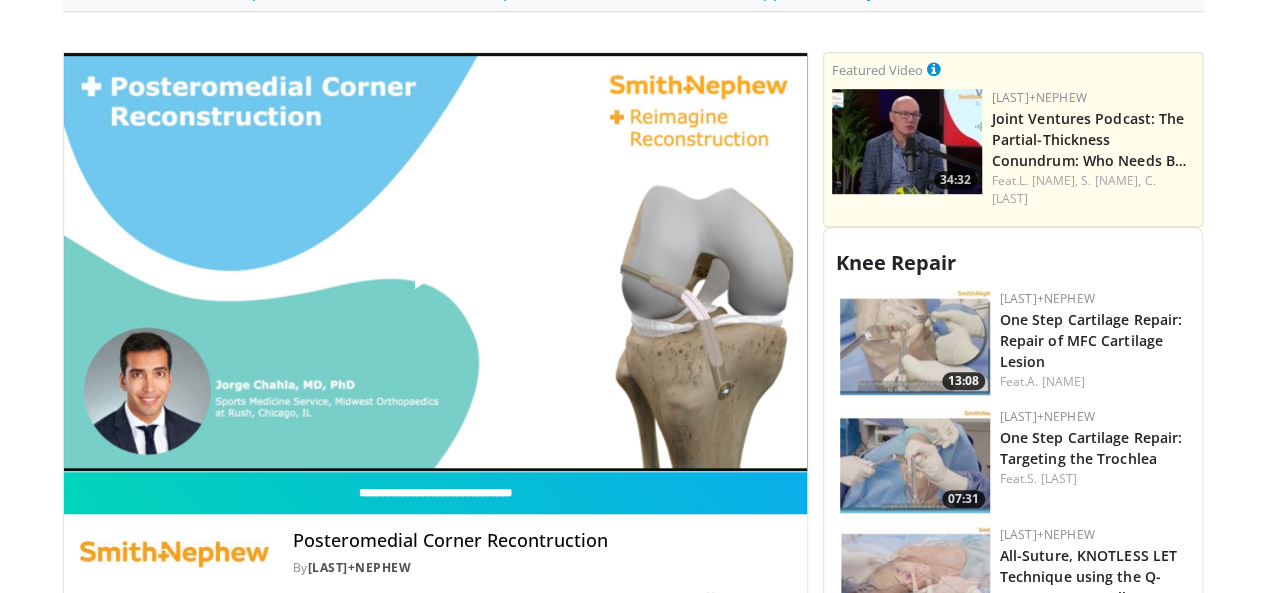 click at bounding box center [435, 262] 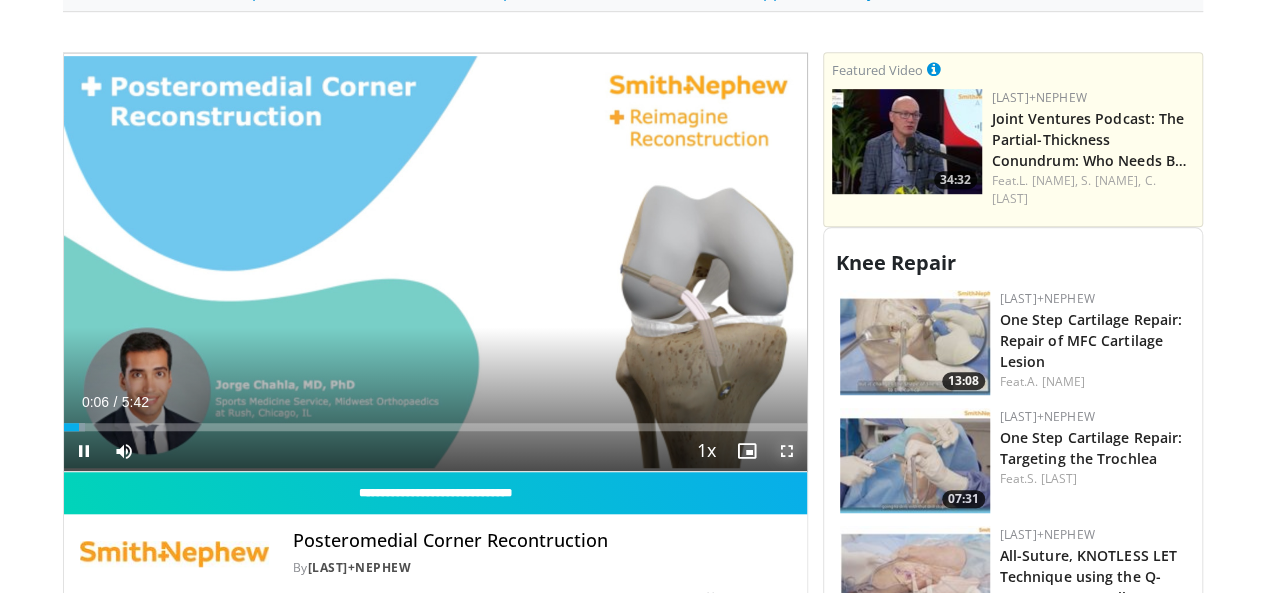 click at bounding box center (787, 451) 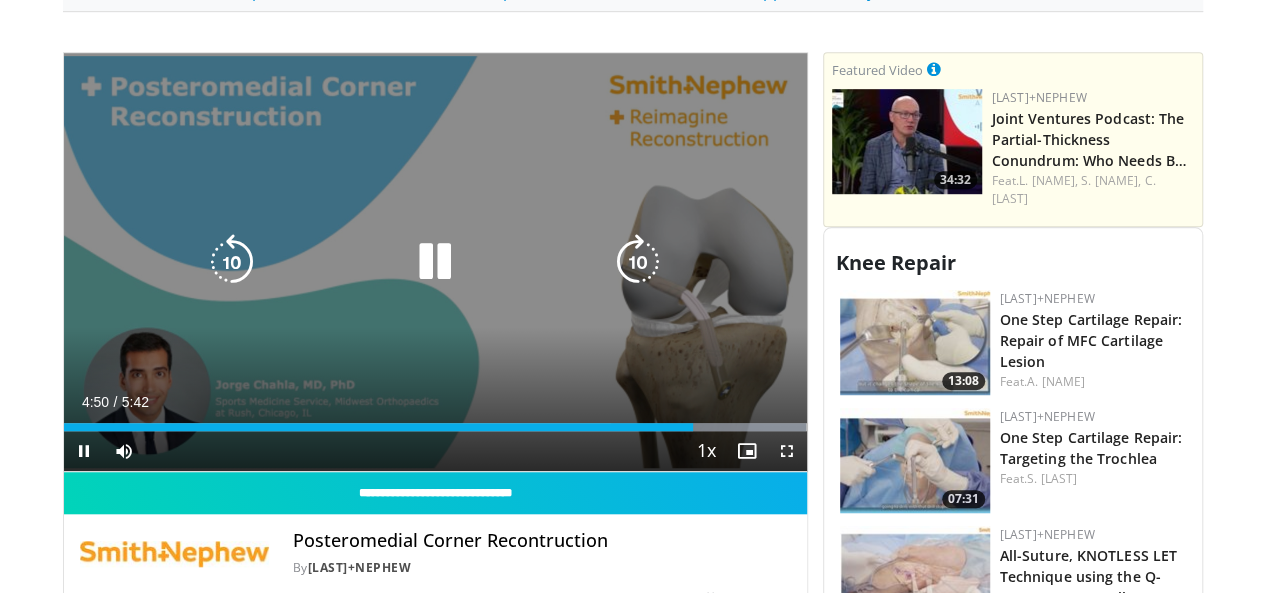 click on "10 seconds
Tap to unmute" at bounding box center (435, 262) 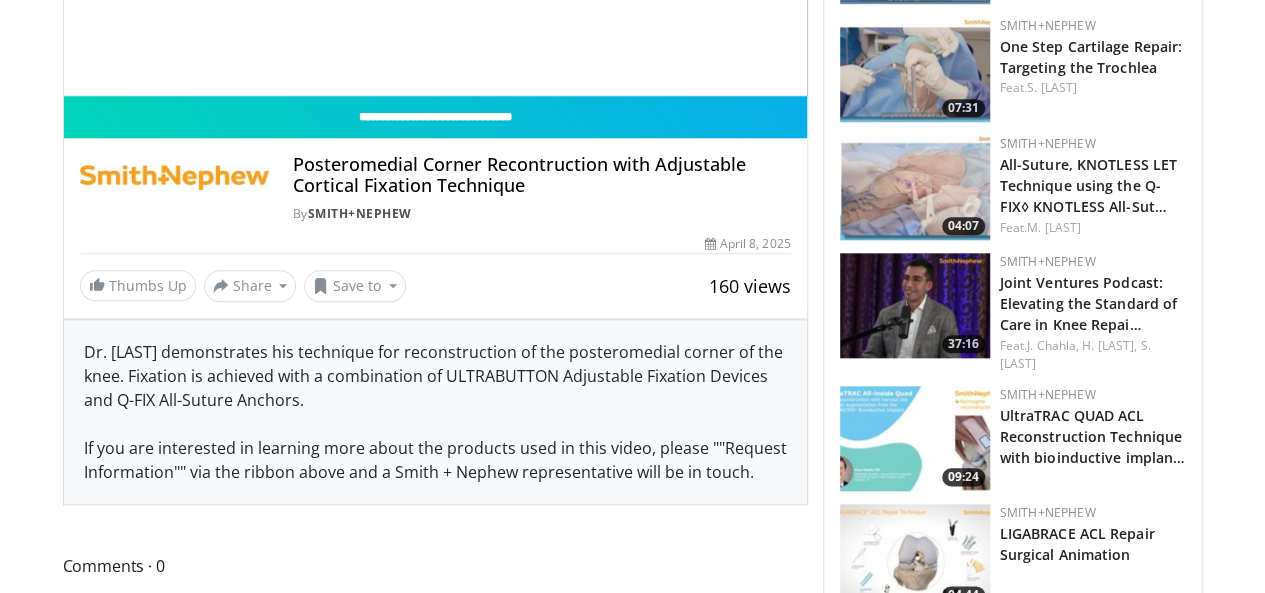 scroll, scrollTop: 948, scrollLeft: 0, axis: vertical 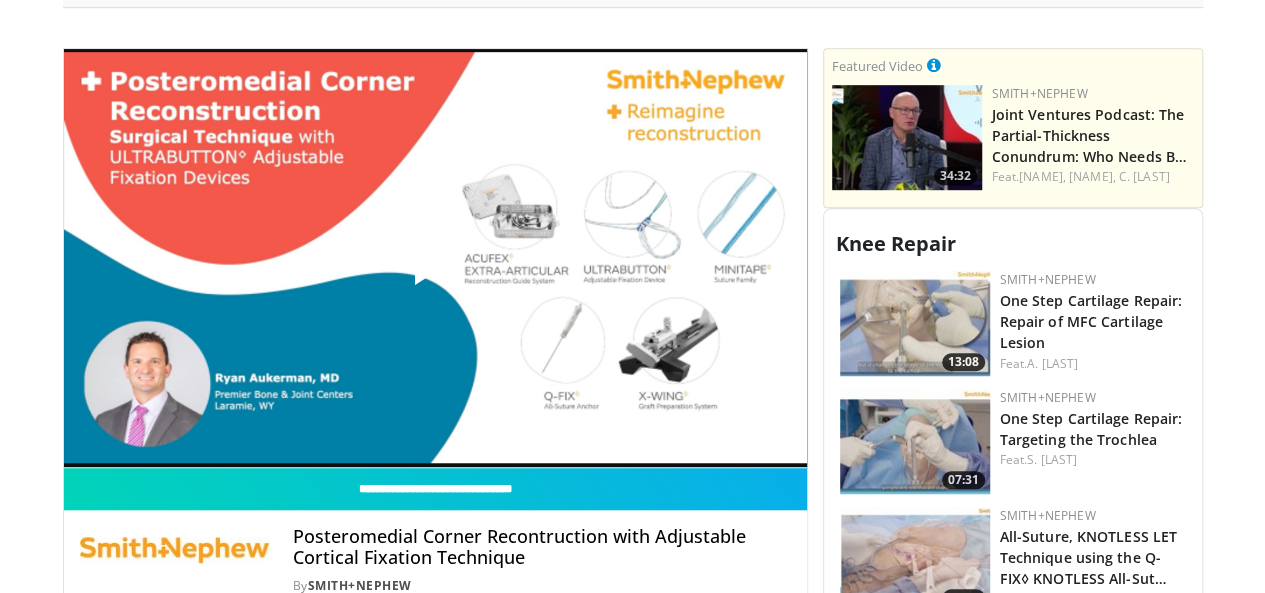 click at bounding box center [435, 258] 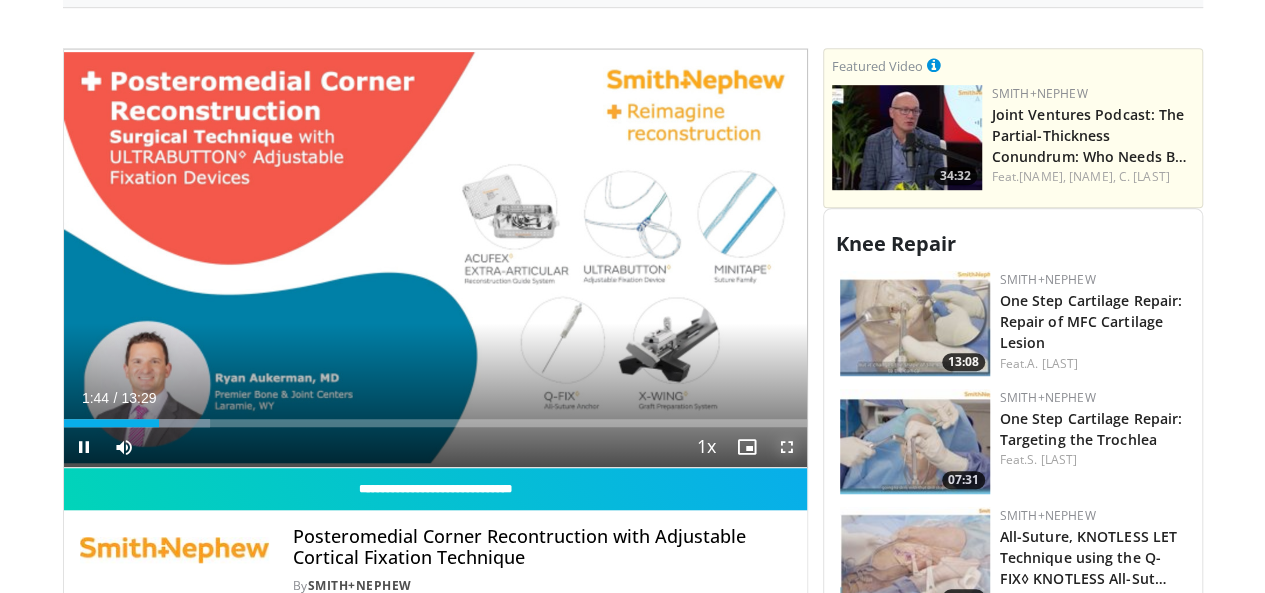 click at bounding box center (787, 447) 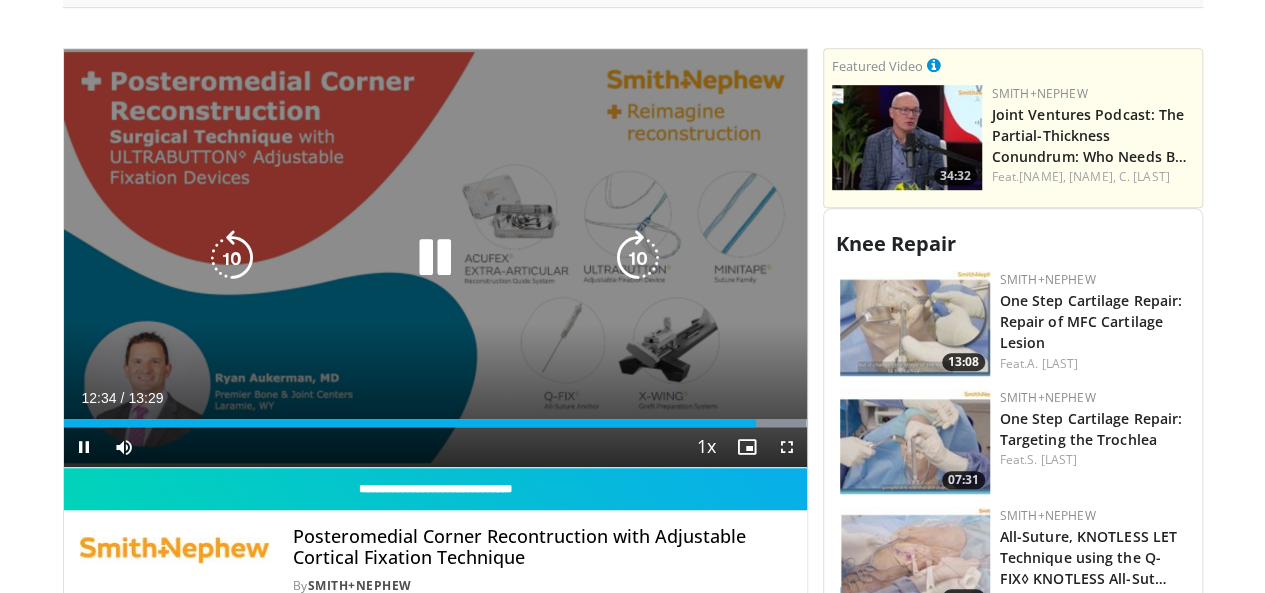 click at bounding box center [435, 258] 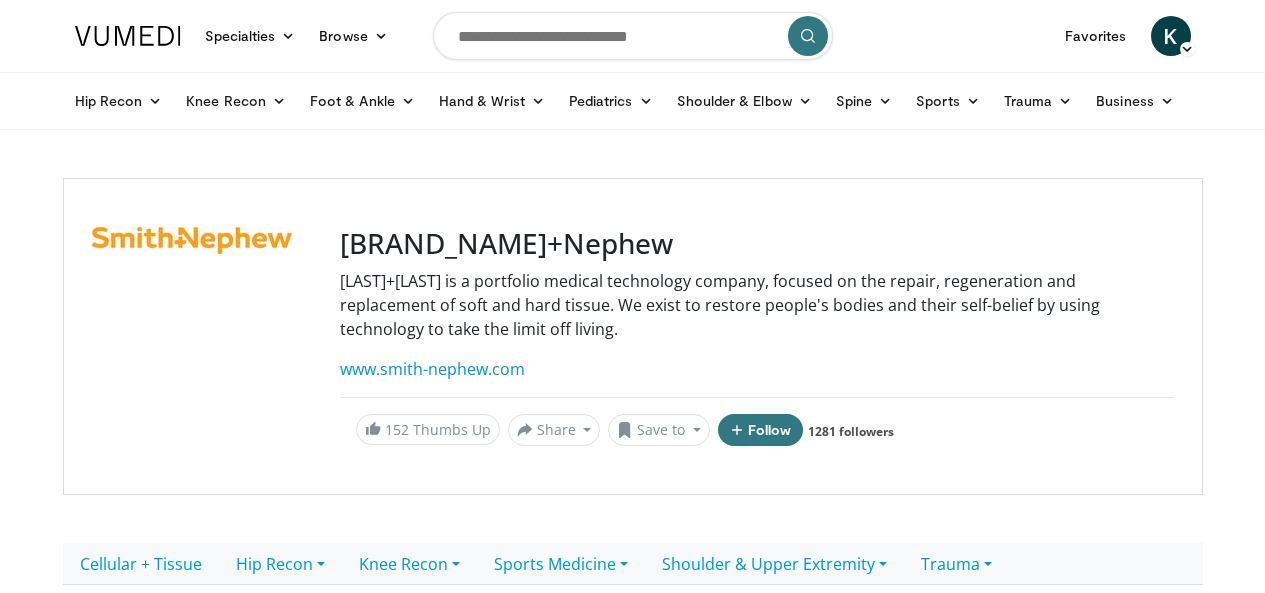 scroll, scrollTop: 538, scrollLeft: 0, axis: vertical 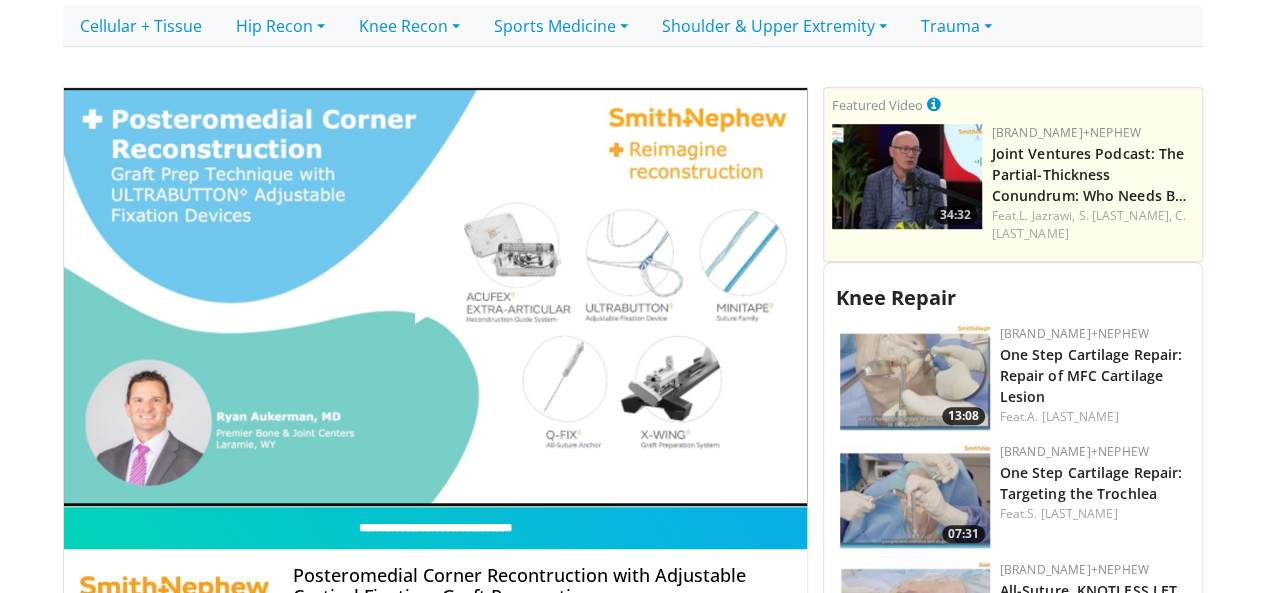 click at bounding box center (435, 297) 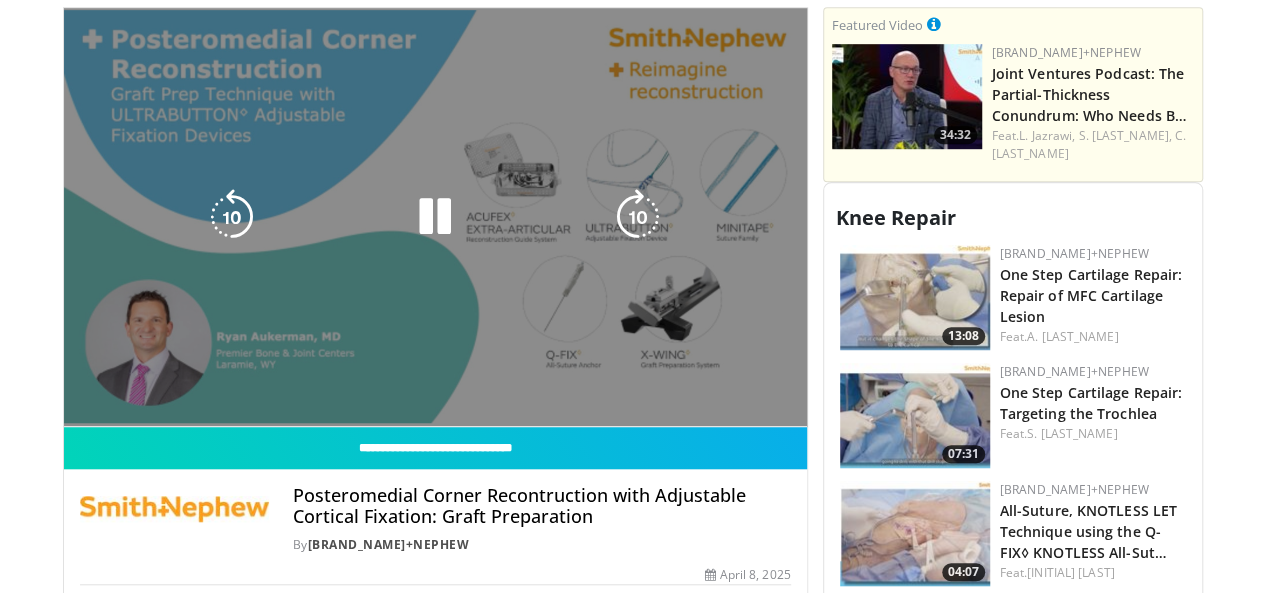 scroll, scrollTop: 616, scrollLeft: 0, axis: vertical 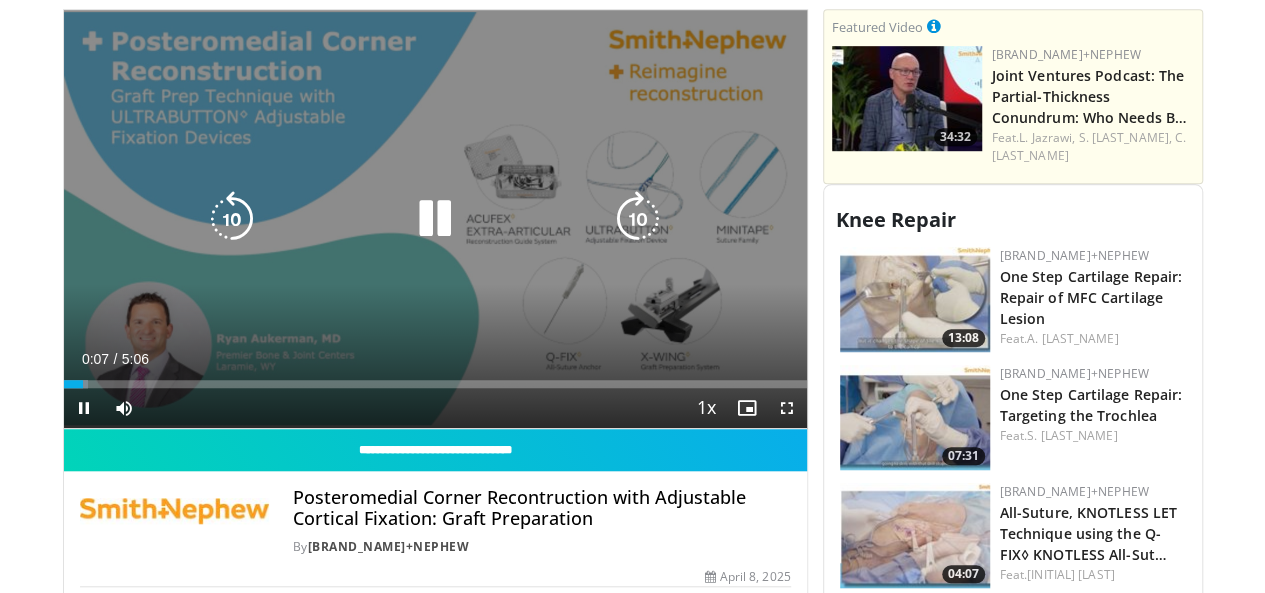 click at bounding box center [435, 219] 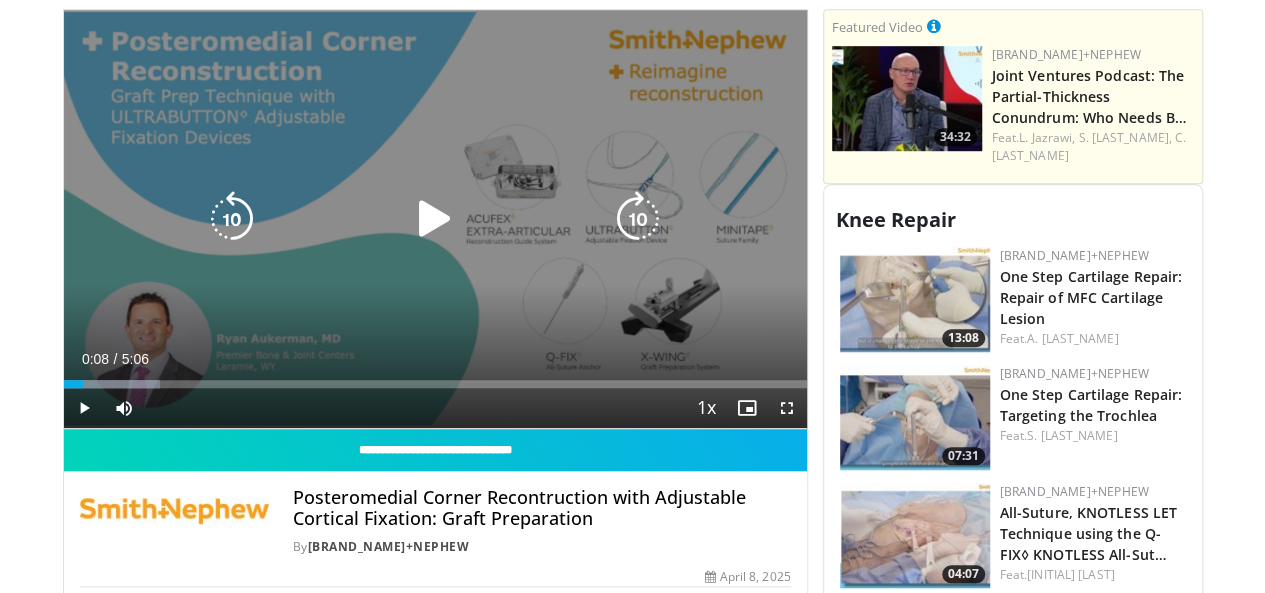 click on "10 seconds
Tap to unmute" at bounding box center [435, 219] 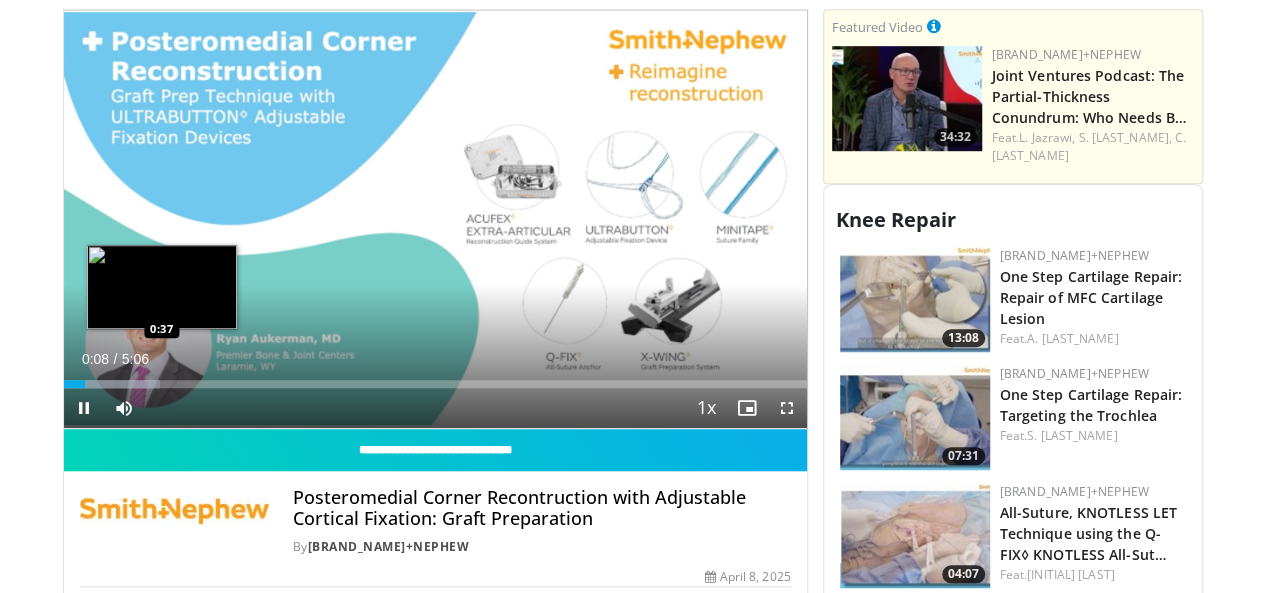click at bounding box center [112, 384] 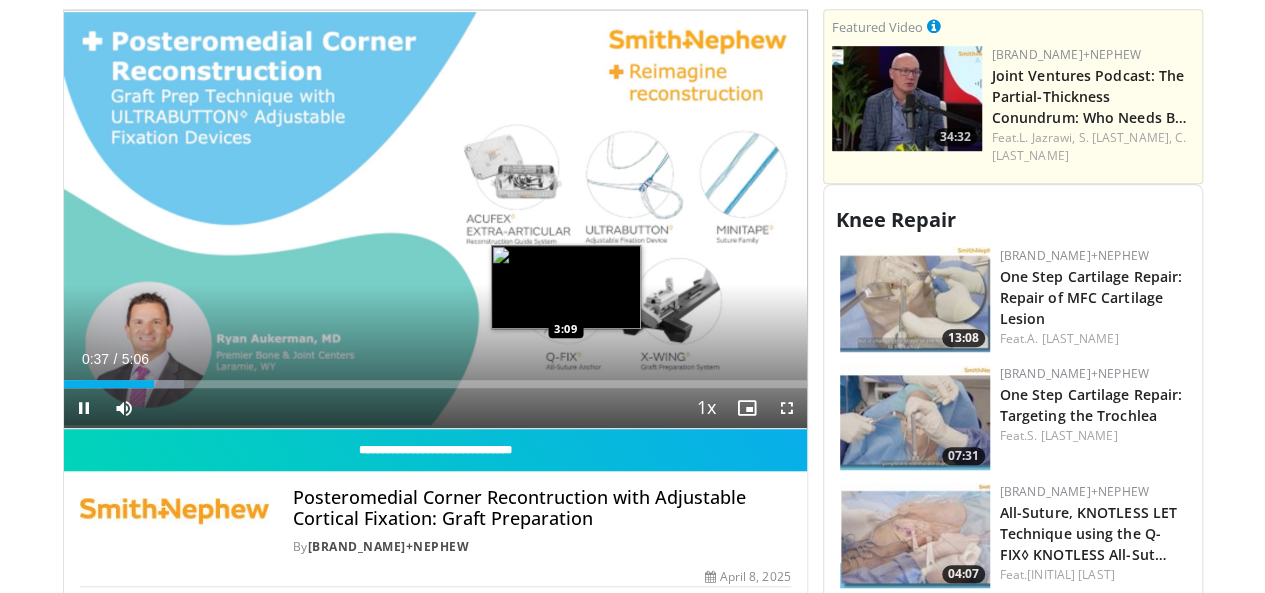 click on "Loaded :  16.16% 0:37 3:09" at bounding box center [435, 384] 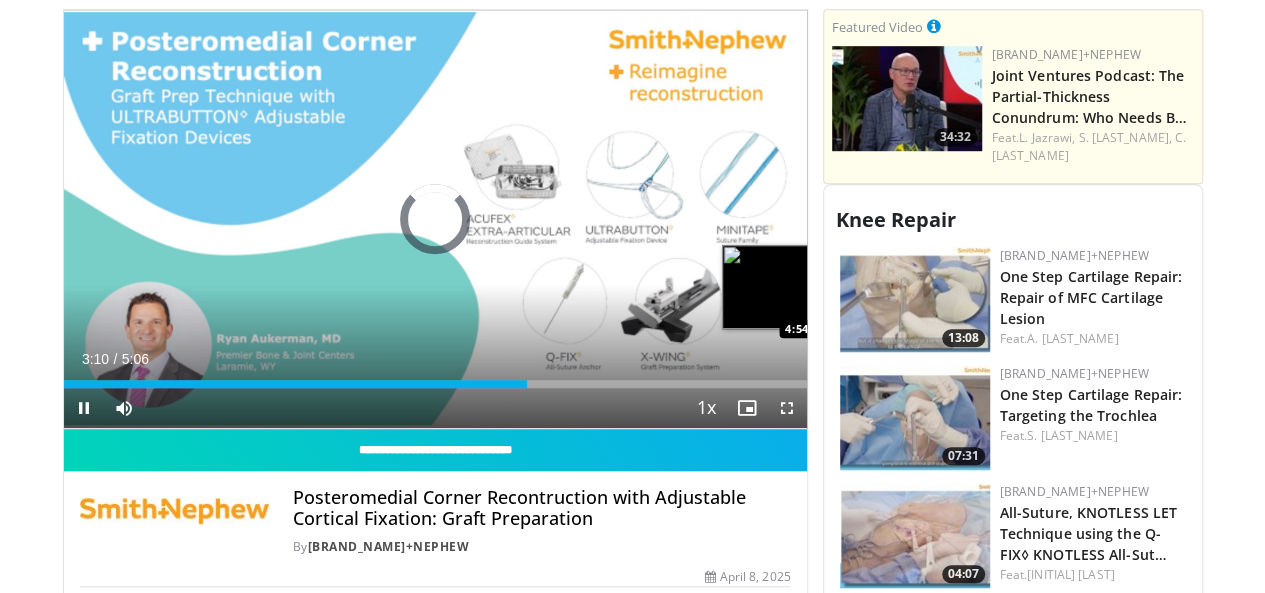click on "Loaded :  0.00% 3:10 4:54" at bounding box center (435, 378) 